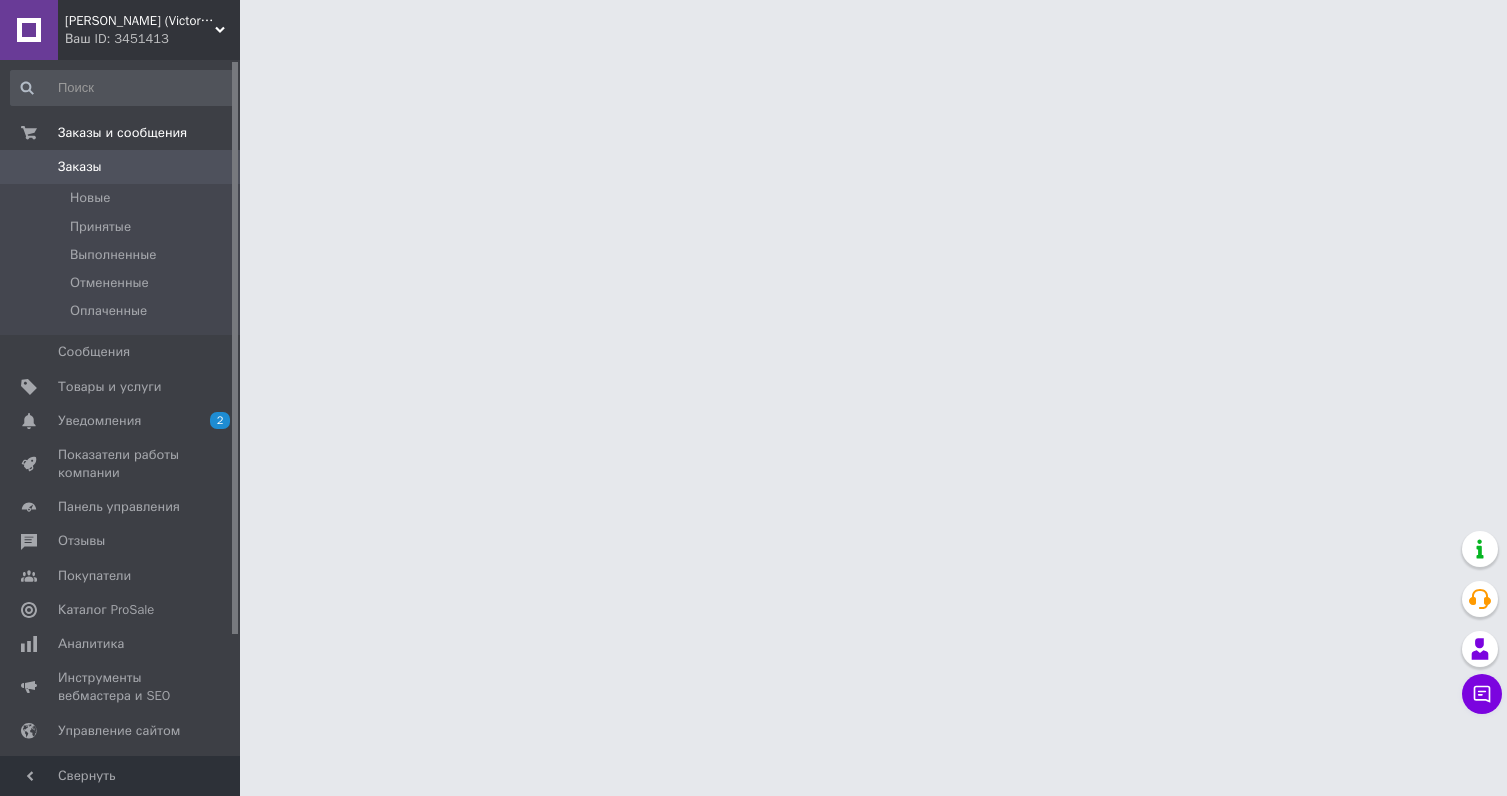 scroll, scrollTop: 0, scrollLeft: 0, axis: both 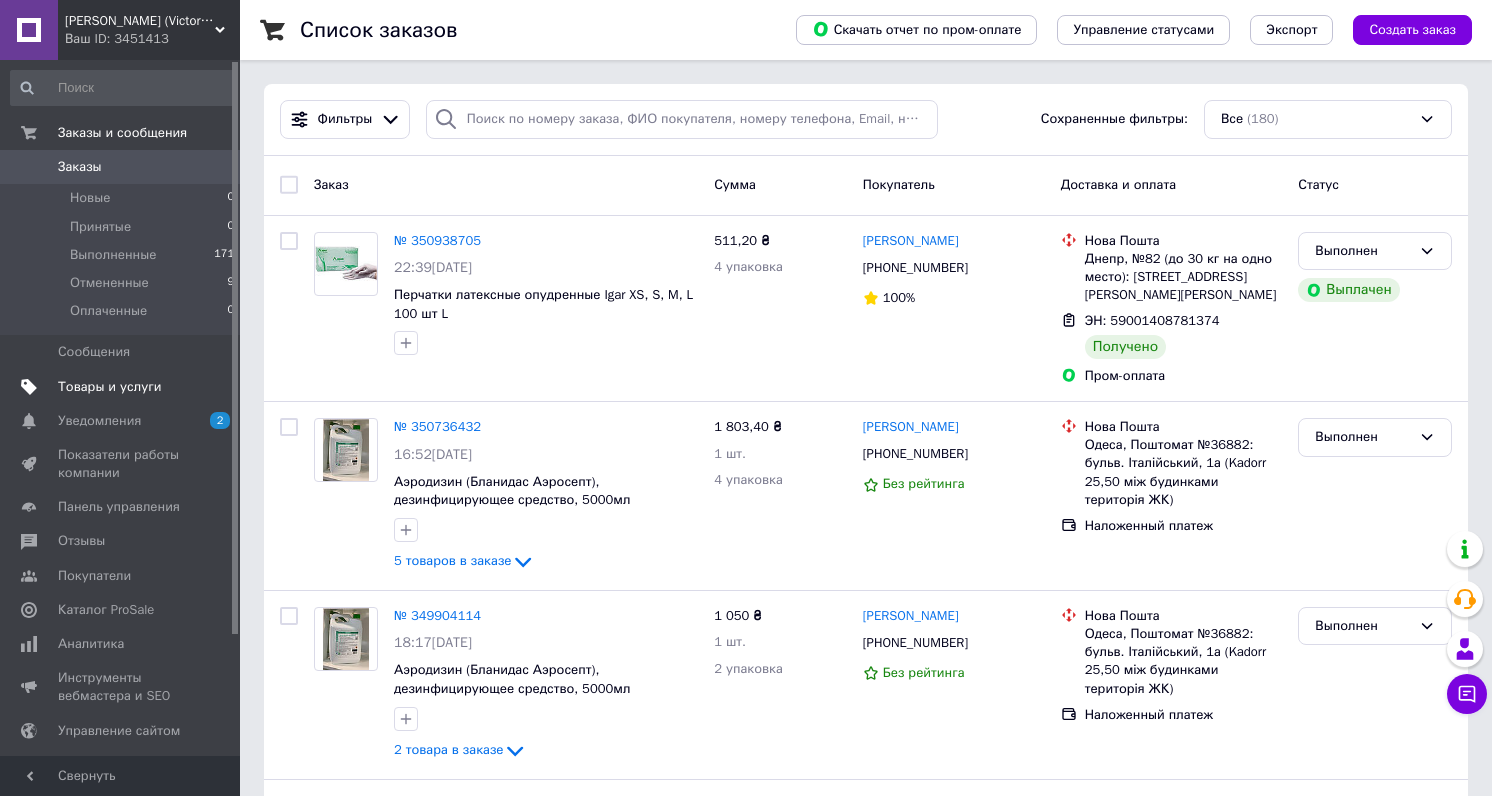 click on "Товары и услуги" at bounding box center [110, 387] 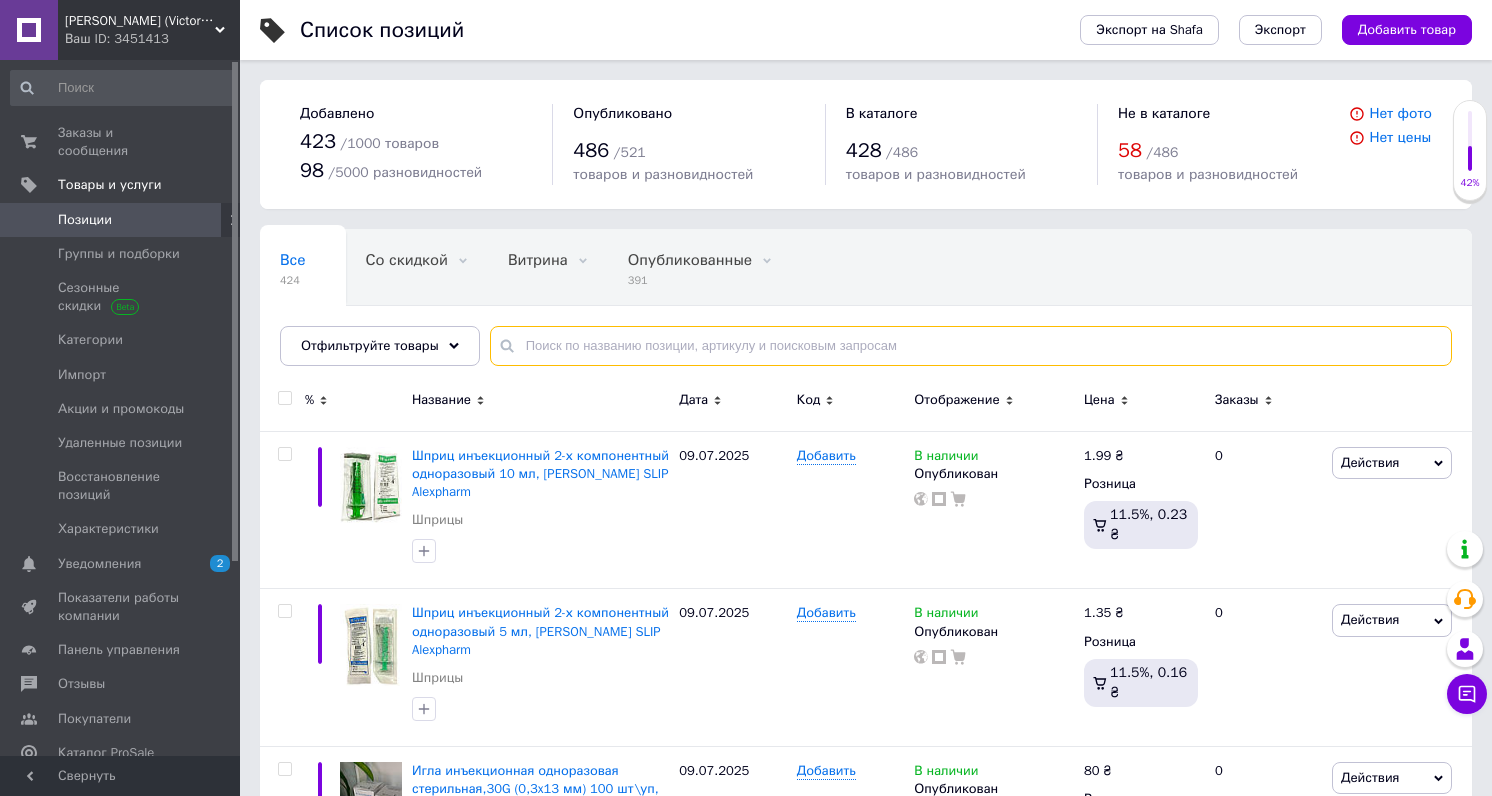 click at bounding box center (971, 346) 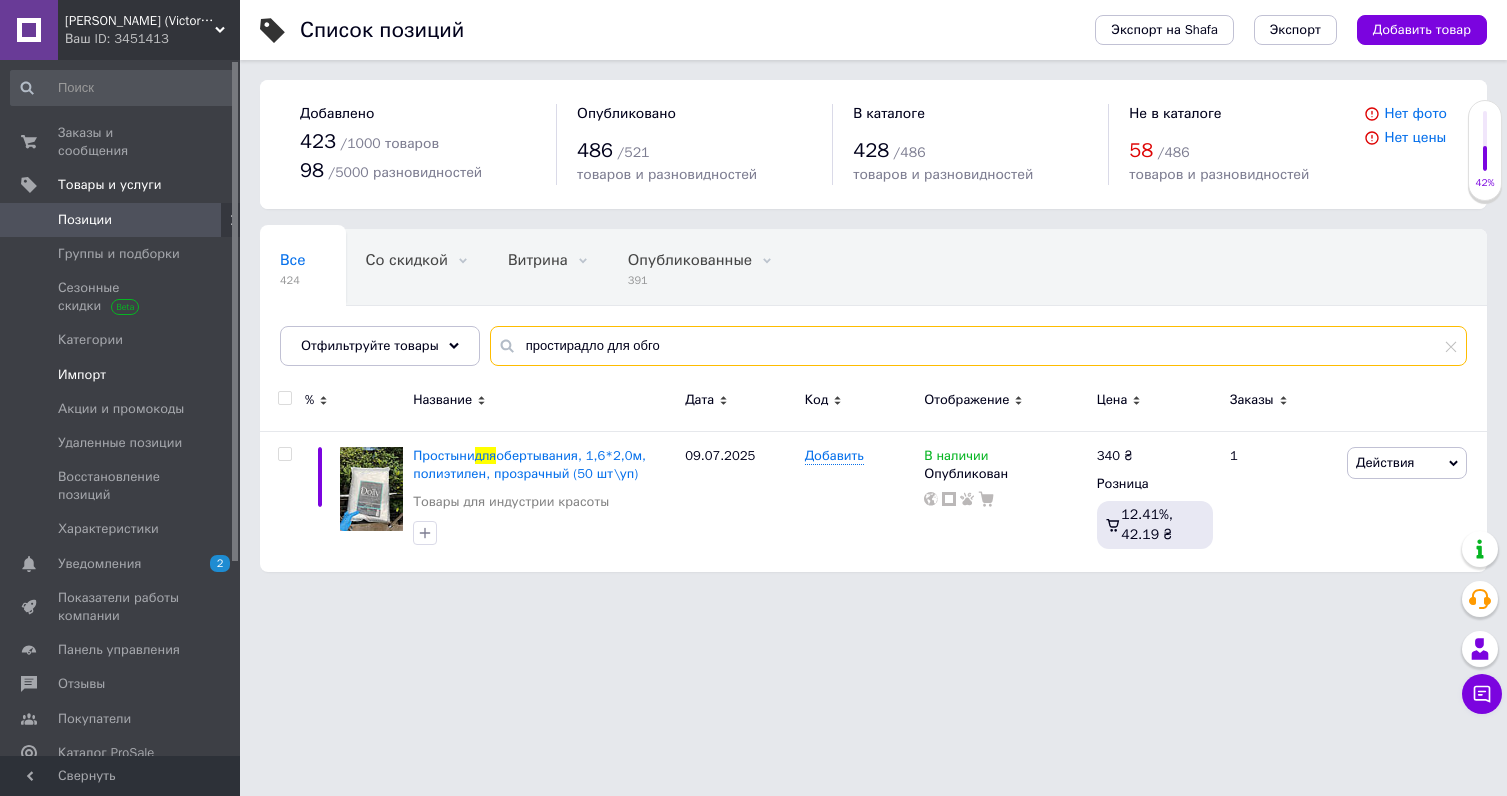 drag, startPoint x: 599, startPoint y: 342, endPoint x: 109, endPoint y: 343, distance: 490.001 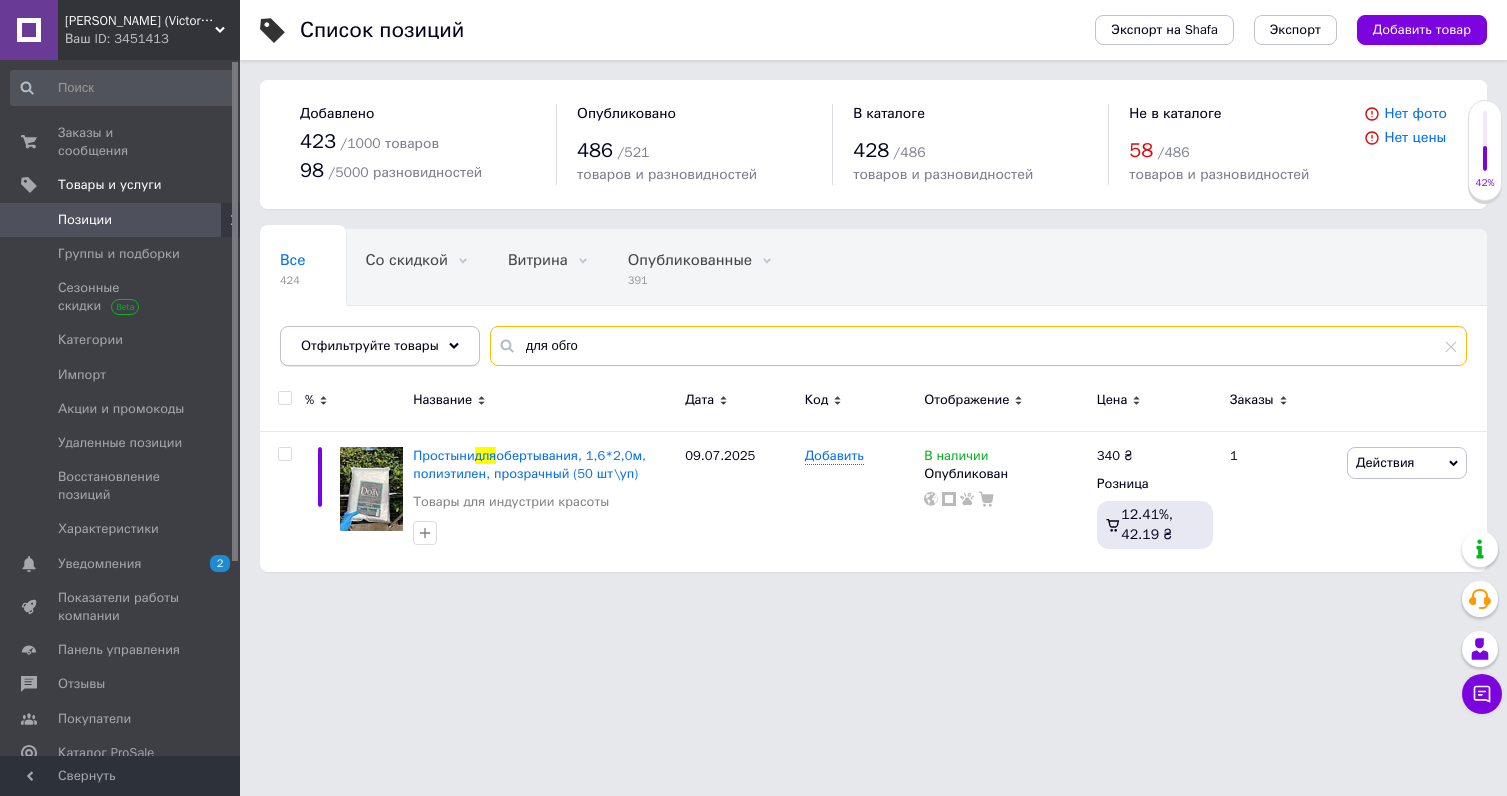 drag, startPoint x: 620, startPoint y: 338, endPoint x: 344, endPoint y: 326, distance: 276.26074 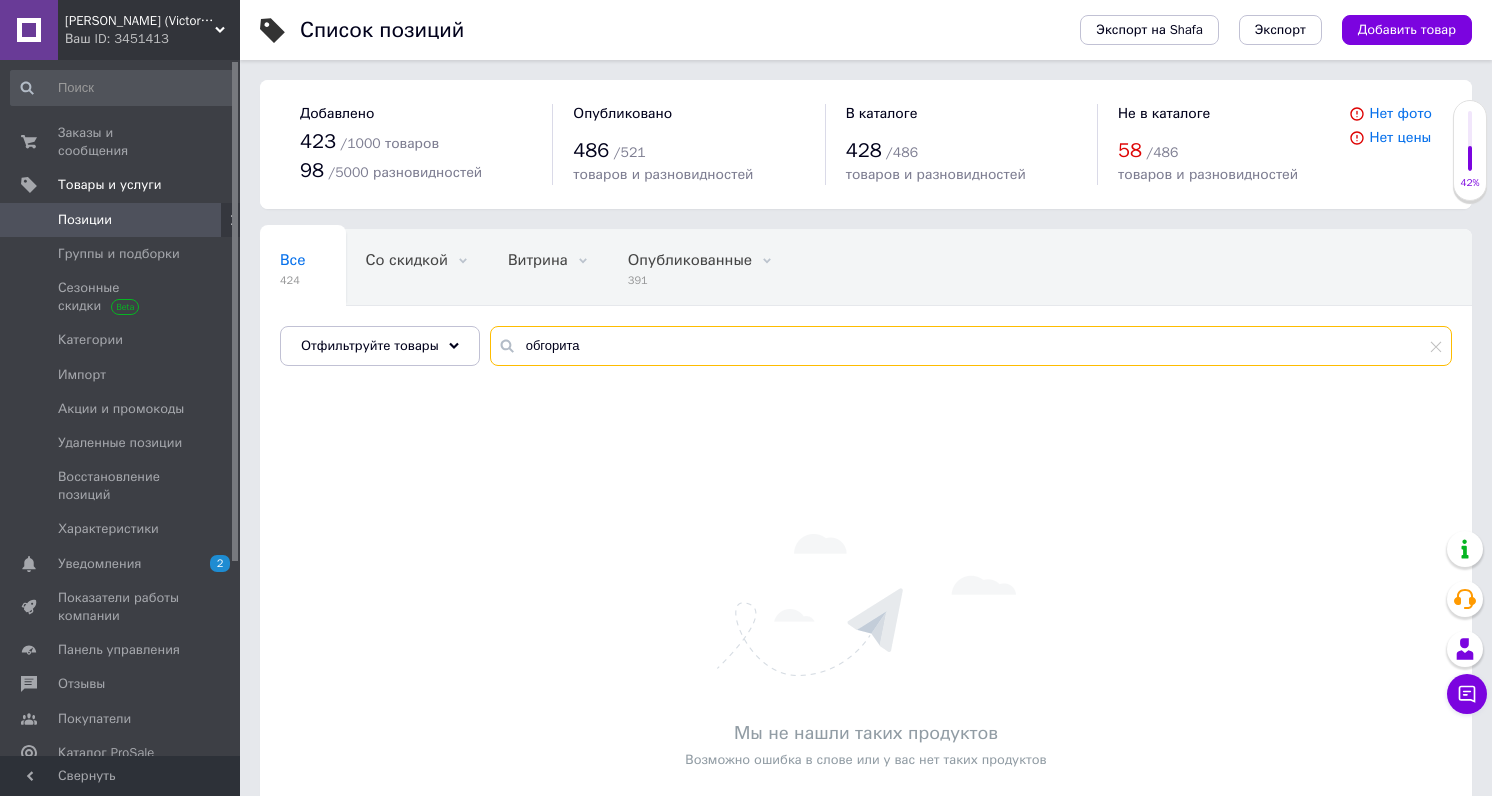click on "обгорита" at bounding box center [971, 346] 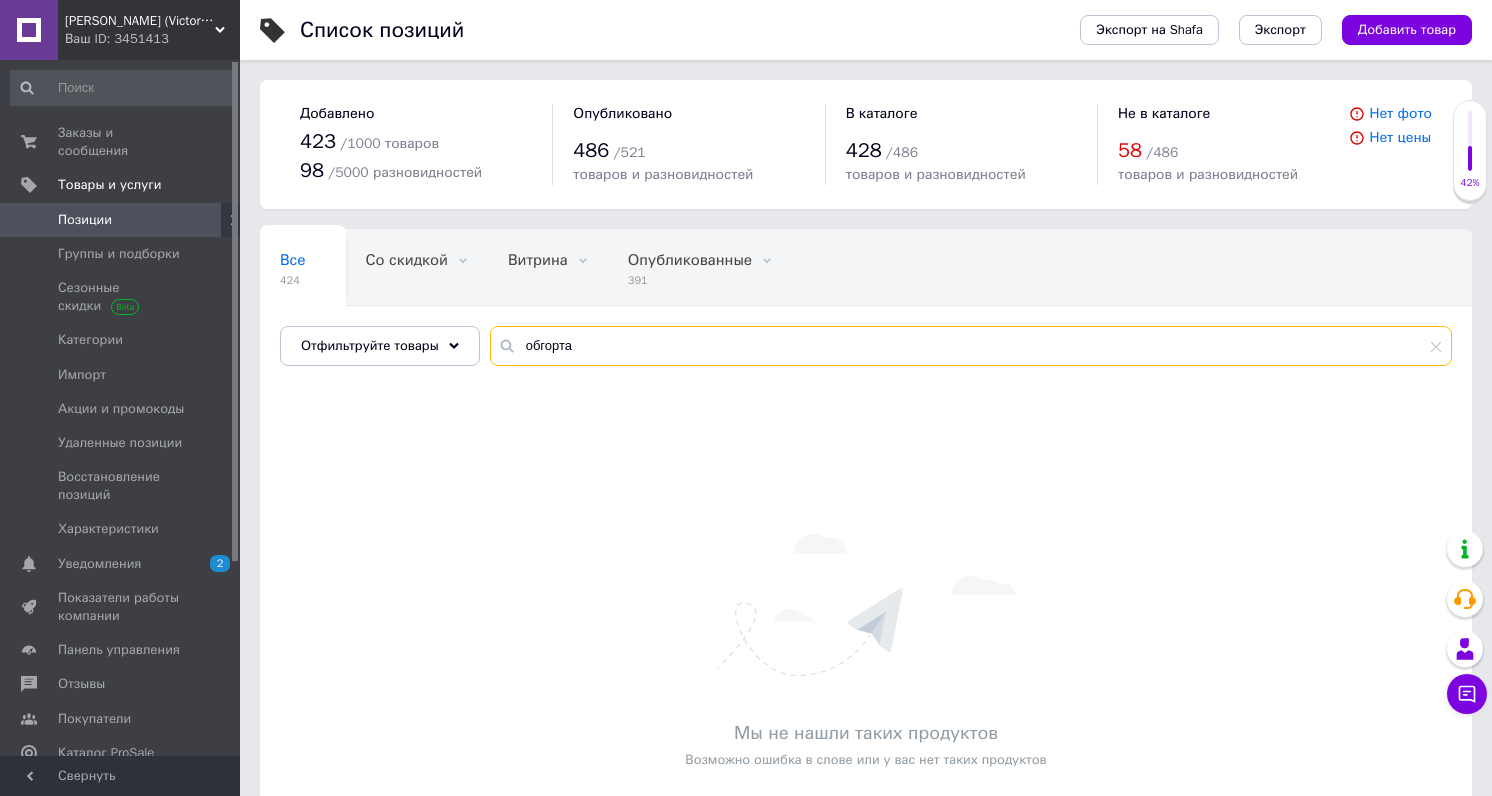 click on "обгорта" at bounding box center (971, 346) 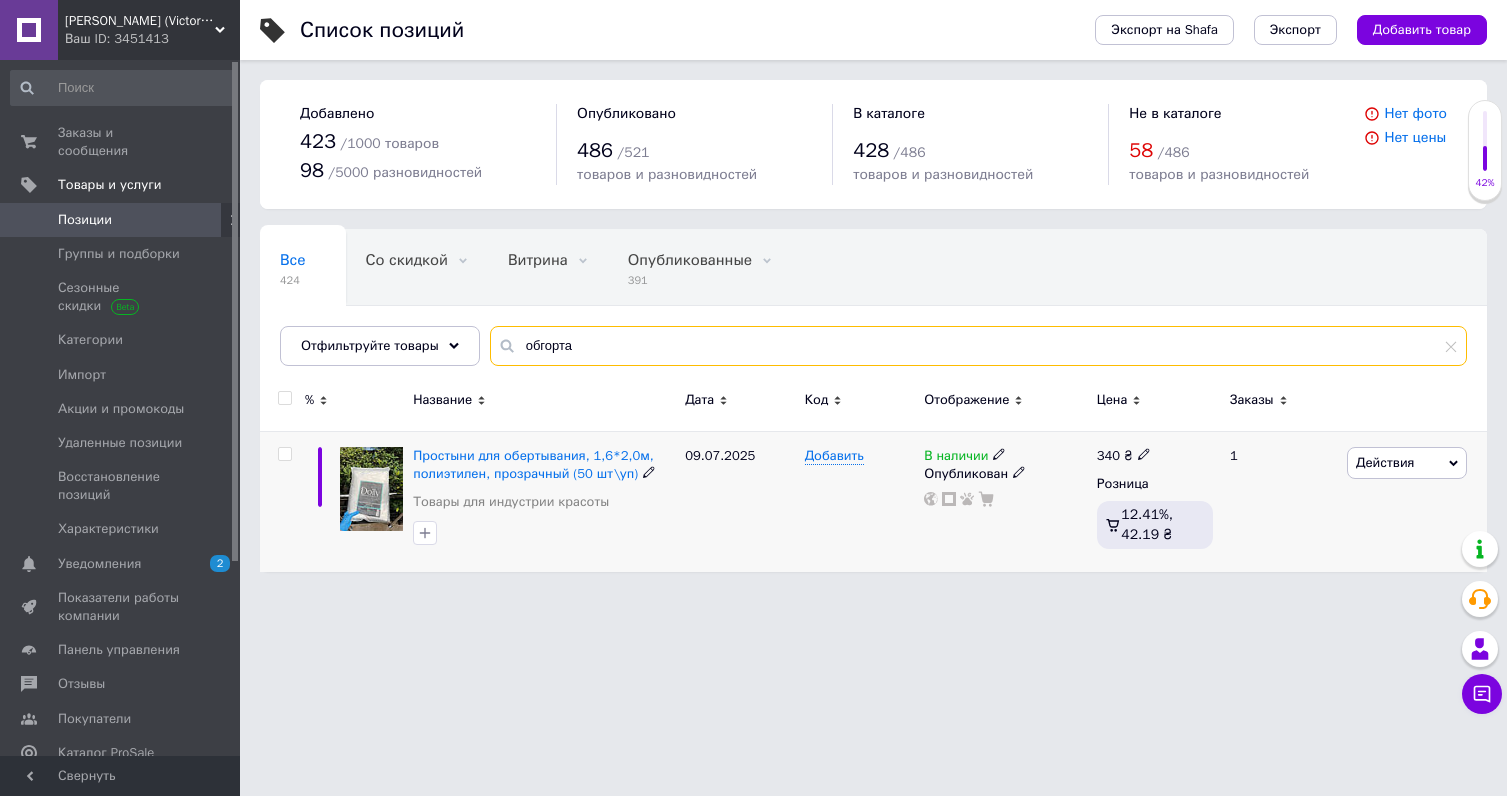 type on "обгорта" 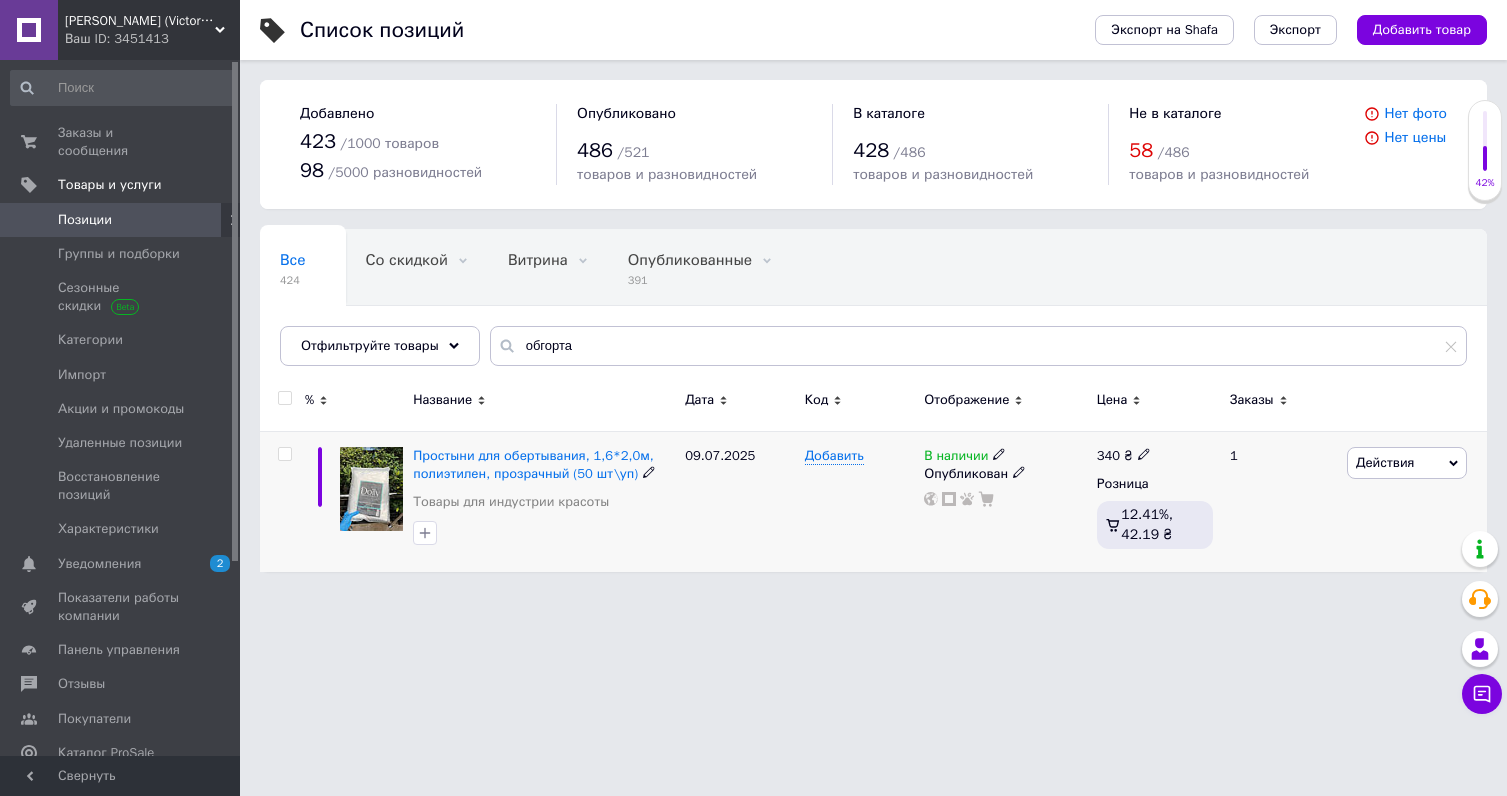click 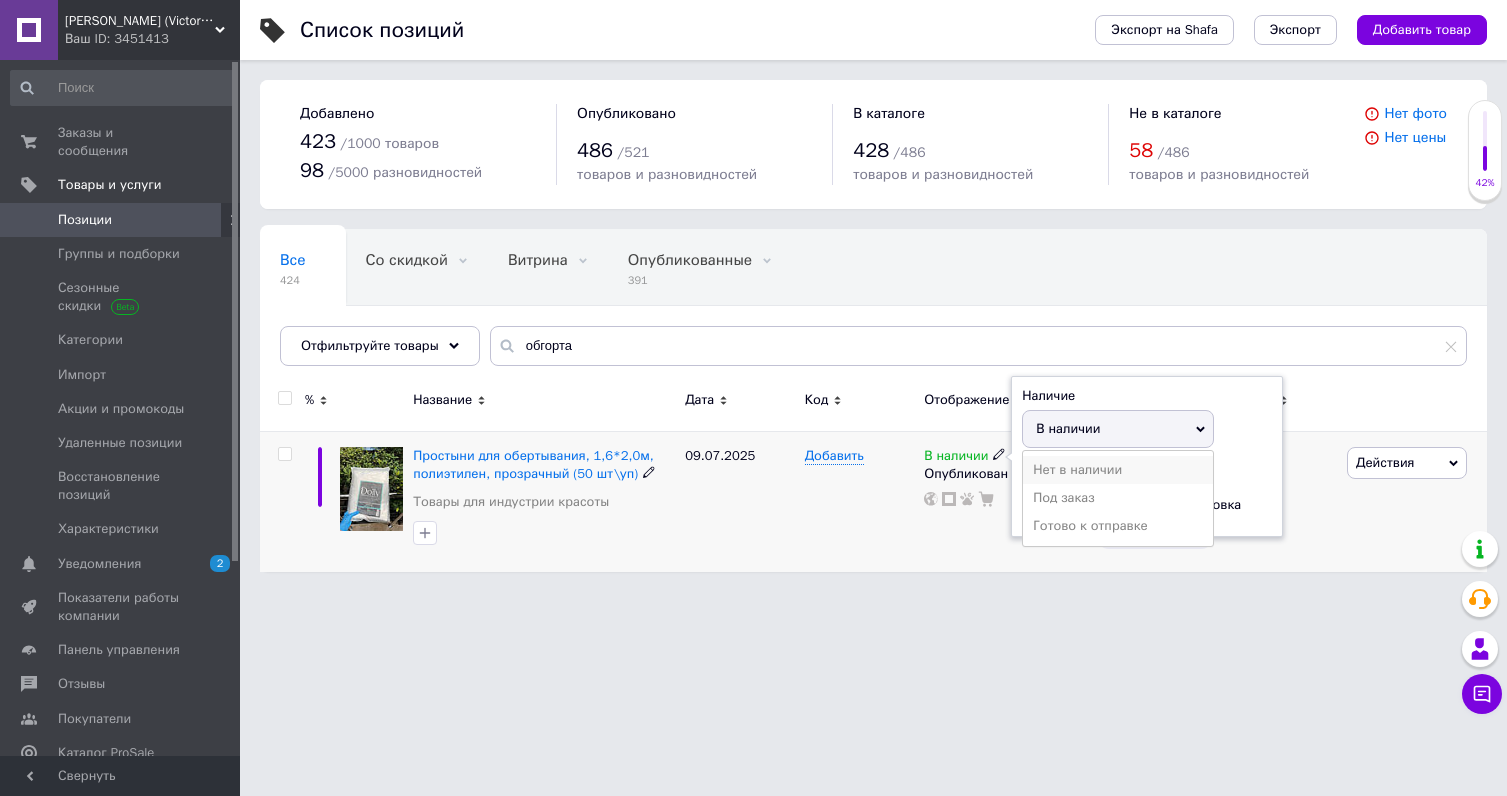click on "Нет в наличии" at bounding box center (1118, 470) 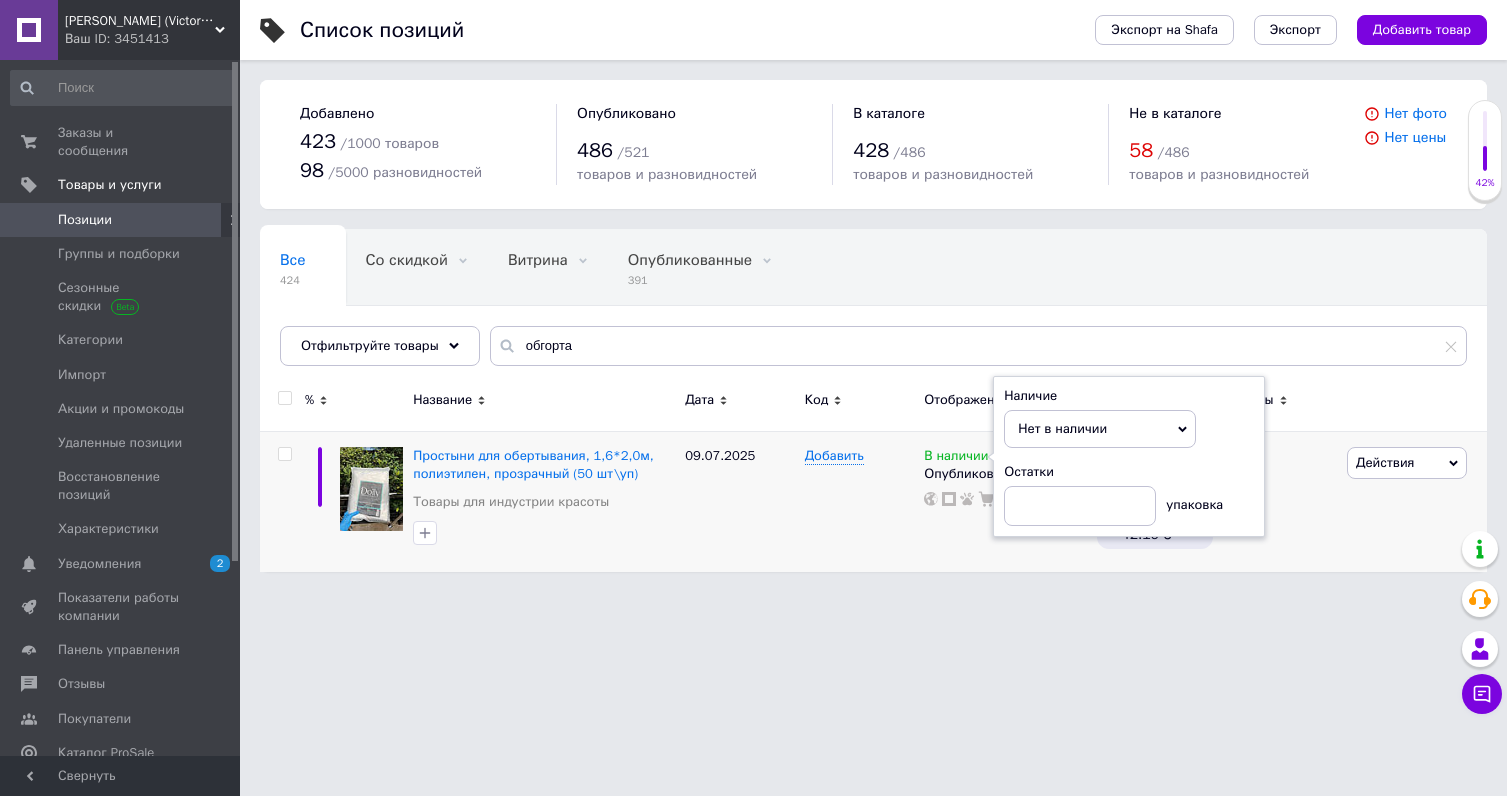 click on "[PERSON_NAME] (Victoria Pharm) Ваш ID: 3451413 Сайт [PERSON_NAME] (Victoria Pharm) Кабинет покупателя Проверить состояние системы Страница на портале Справка Выйти Заказы и сообщения 0 0 Товары и услуги Позиции Группы и подборки Сезонные скидки Категории Импорт Акции и промокоды Удаленные позиции Восстановление позиций Характеристики Уведомления 2 0 Показатели работы компании Панель управления Отзывы Покупатели Каталог ProSale Аналитика Инструменты вебмастера и SEO Управление сайтом Кошелек компании Маркет Настройки 423   /" at bounding box center [753, 374] 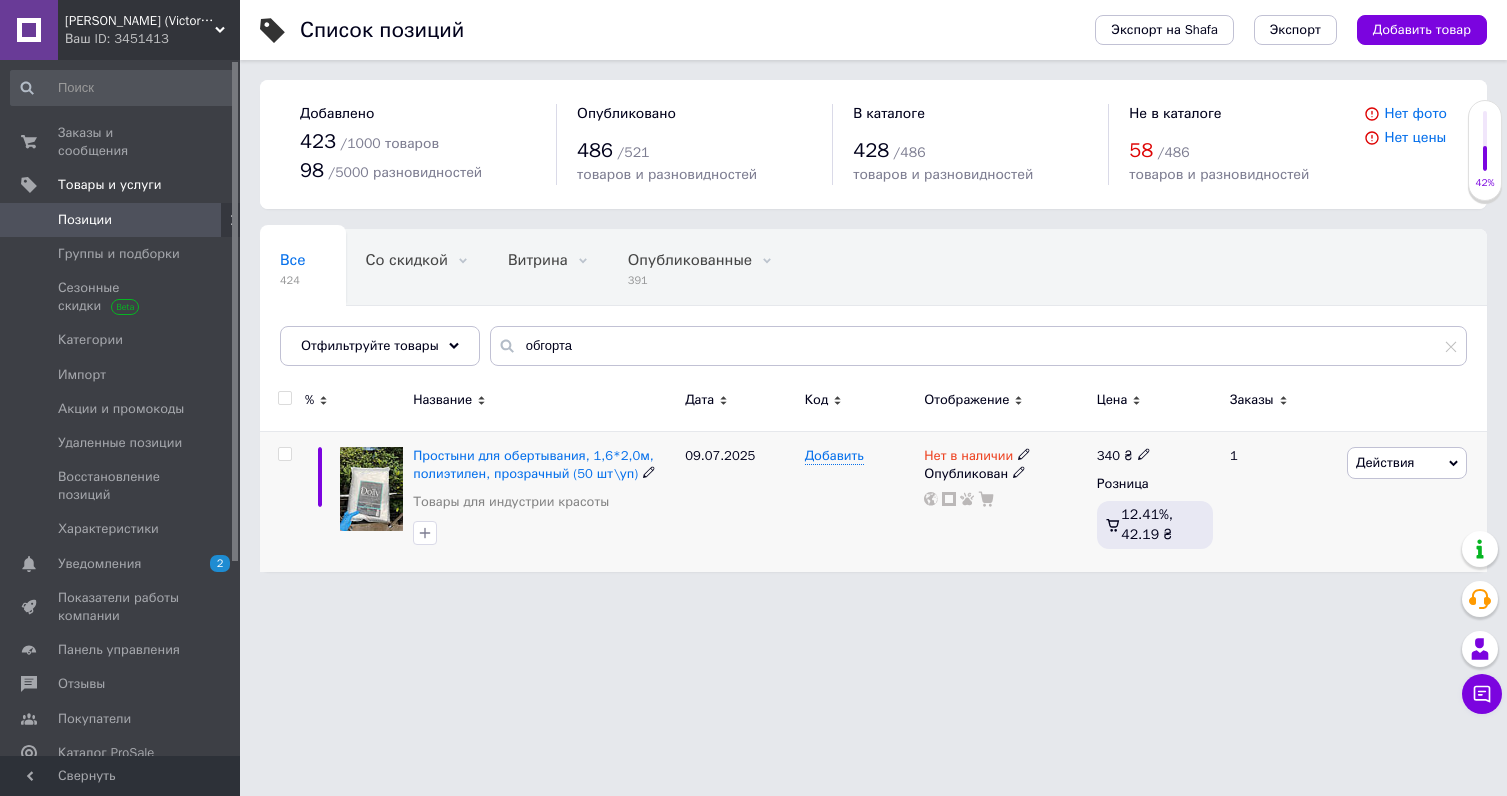 click at bounding box center [284, 454] 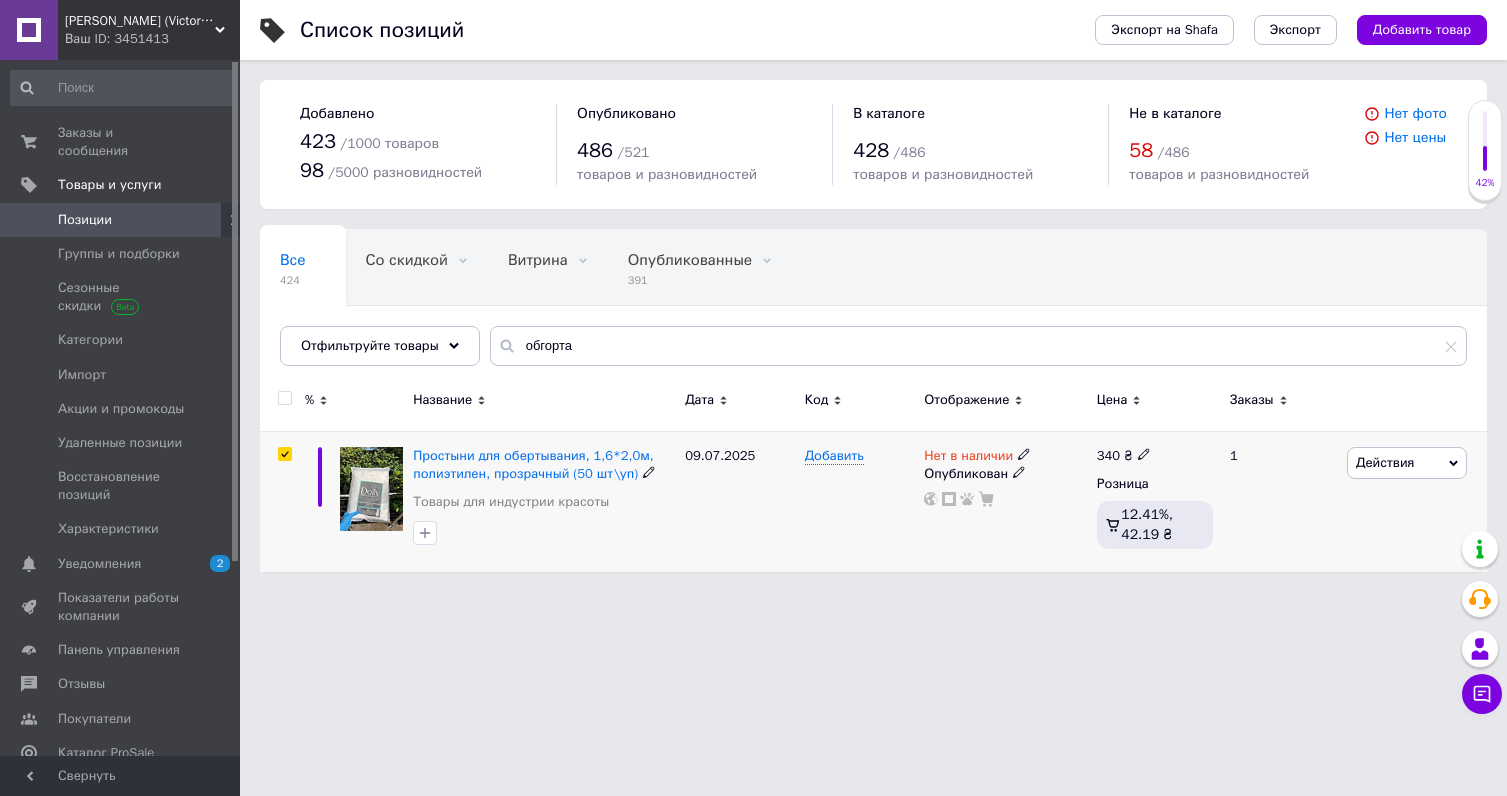 checkbox on "true" 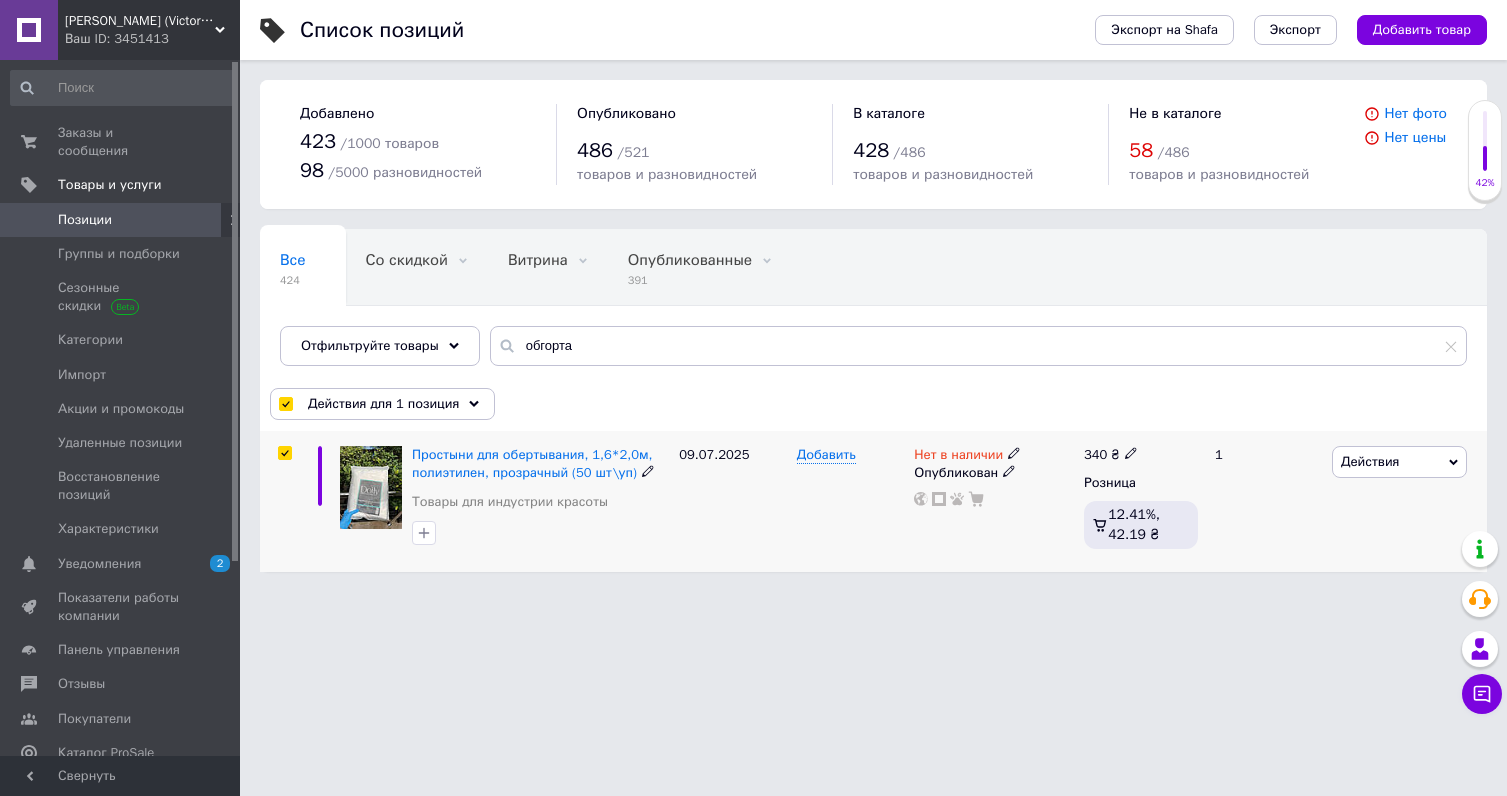 click 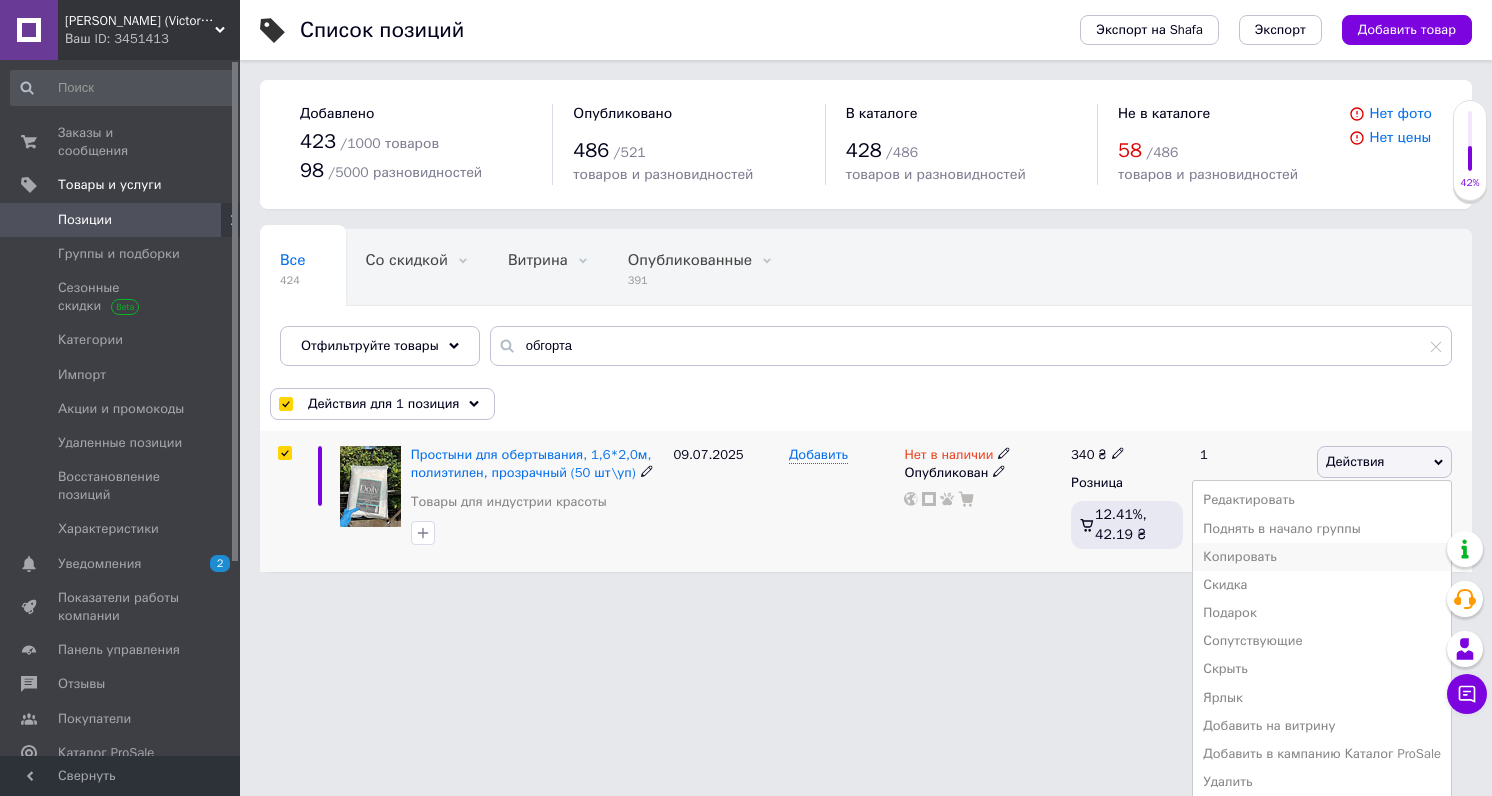 click on "Копировать" at bounding box center [1322, 557] 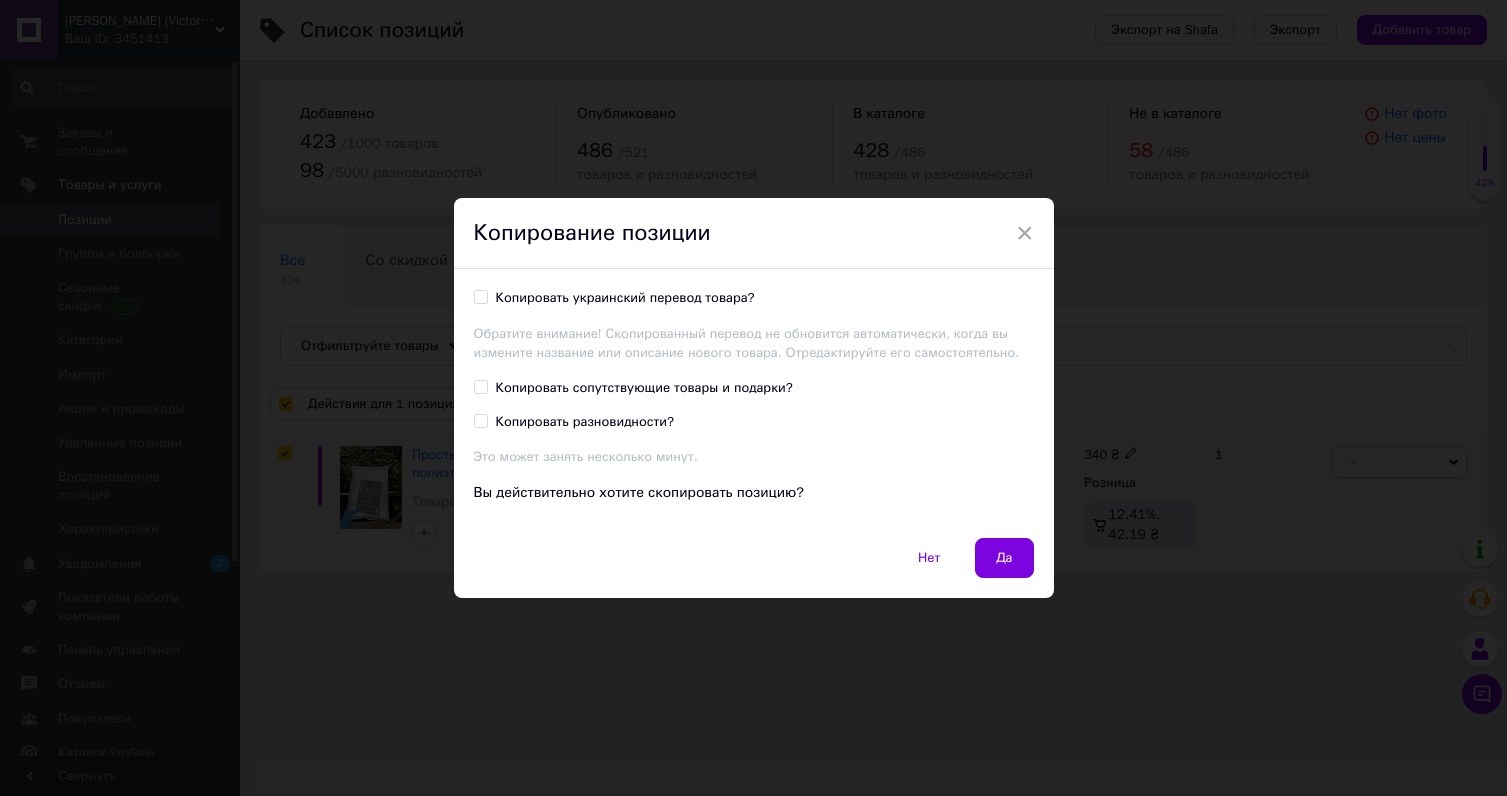 click on "Копировать украинский перевод товара?" at bounding box center (625, 298) 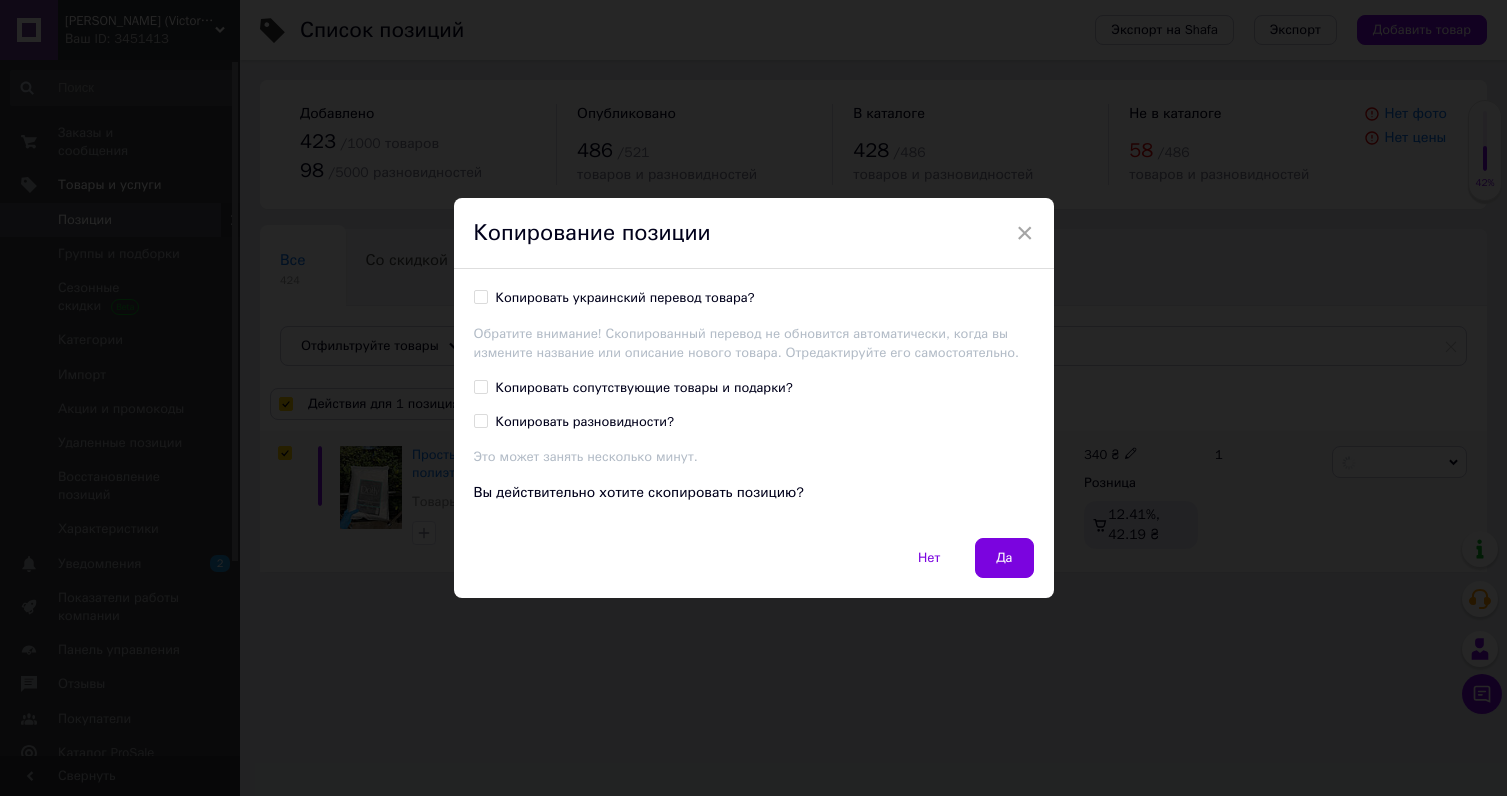 click on "Копировать украинский перевод товара?" at bounding box center (480, 296) 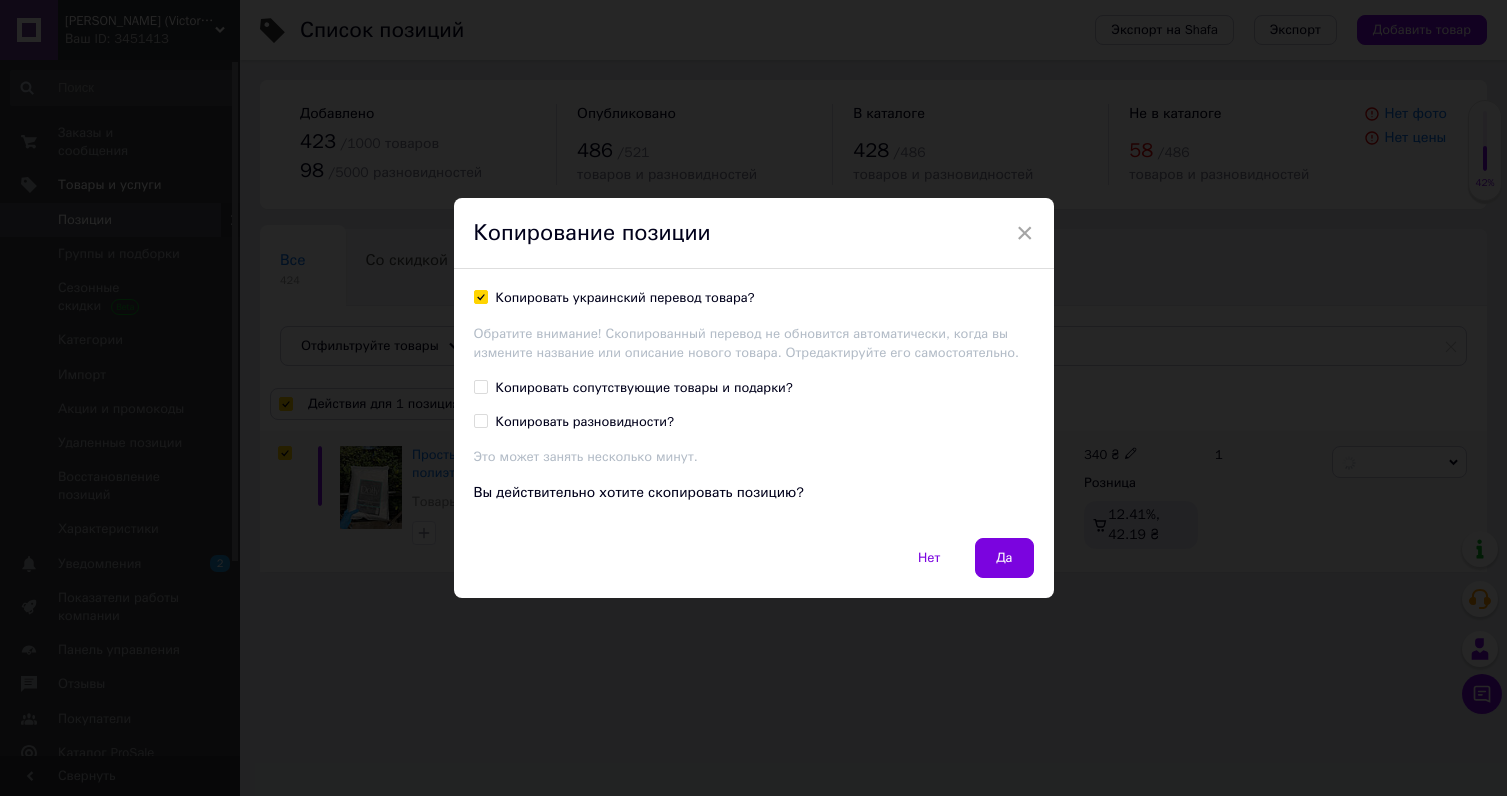 checkbox on "true" 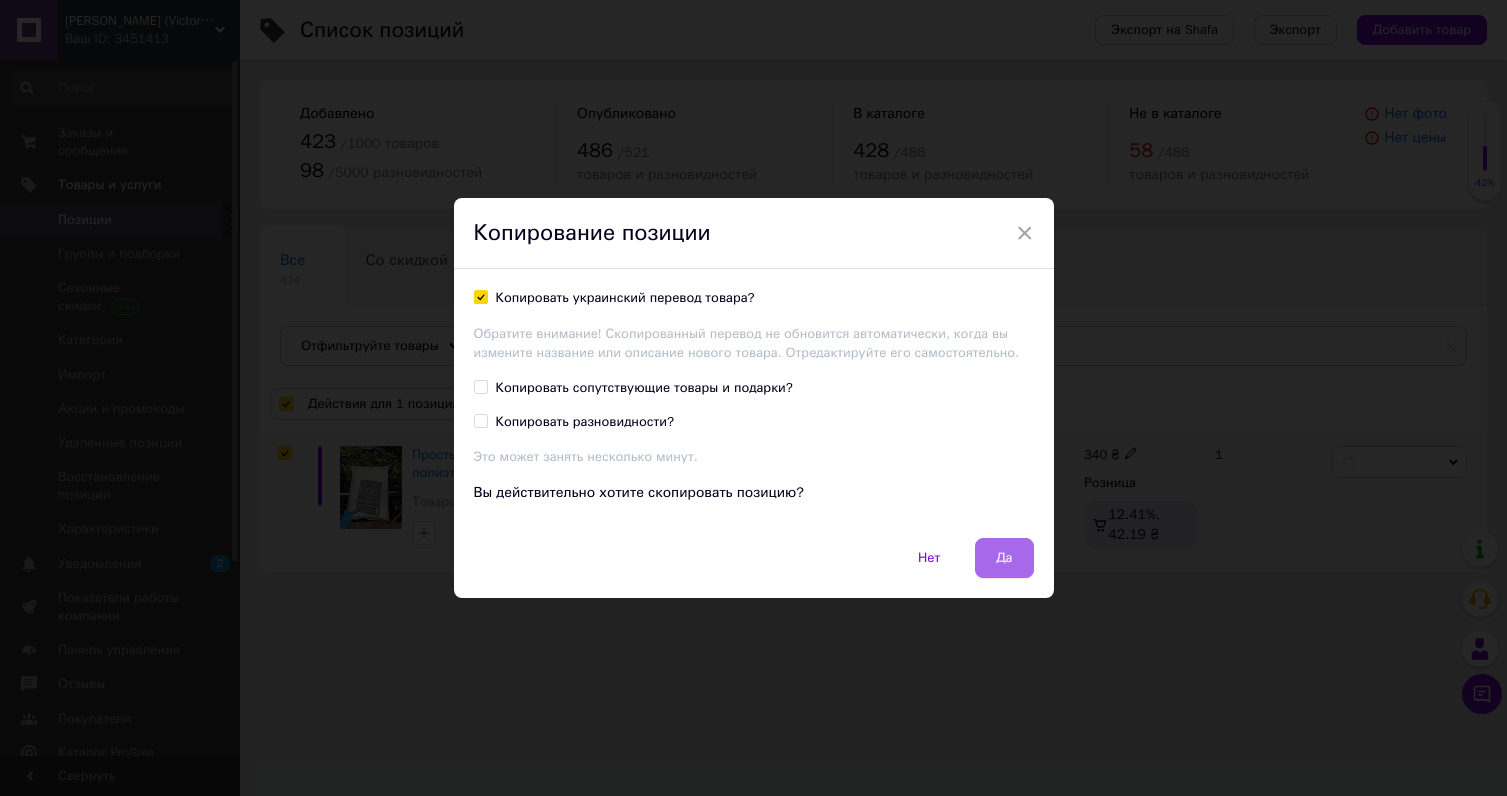 click on "Да" at bounding box center [1004, 558] 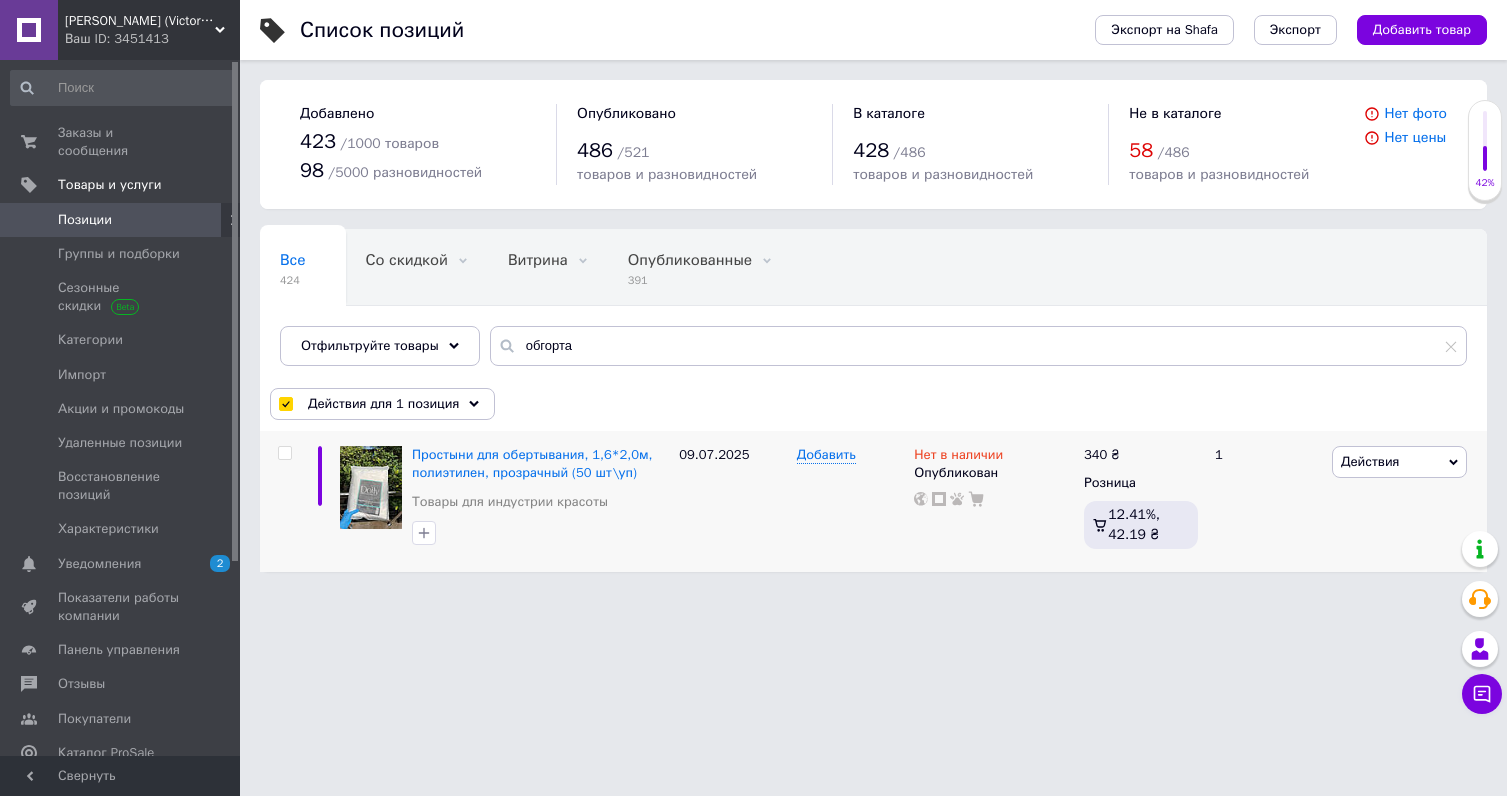 checkbox on "false" 